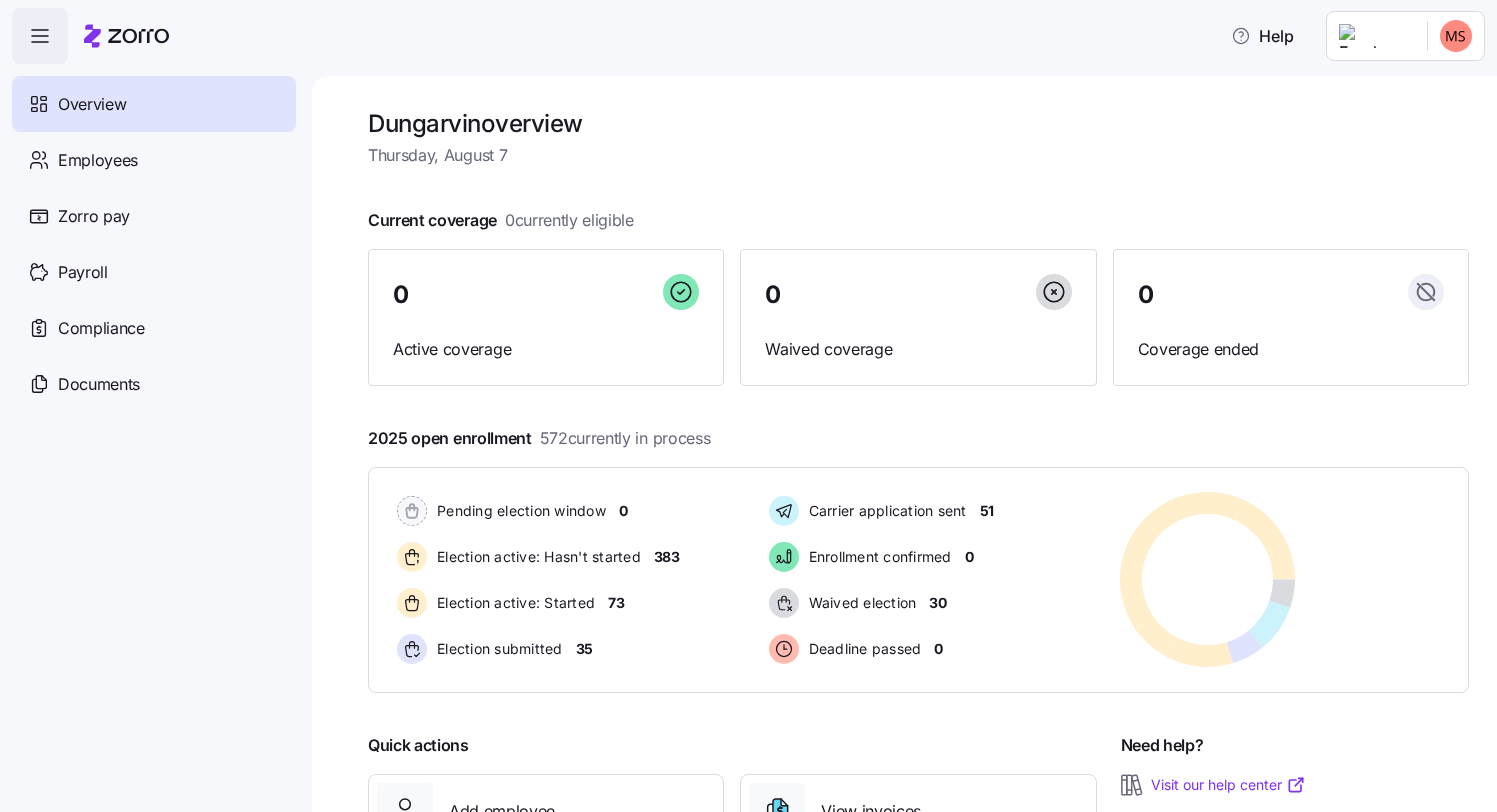 scroll, scrollTop: 0, scrollLeft: 0, axis: both 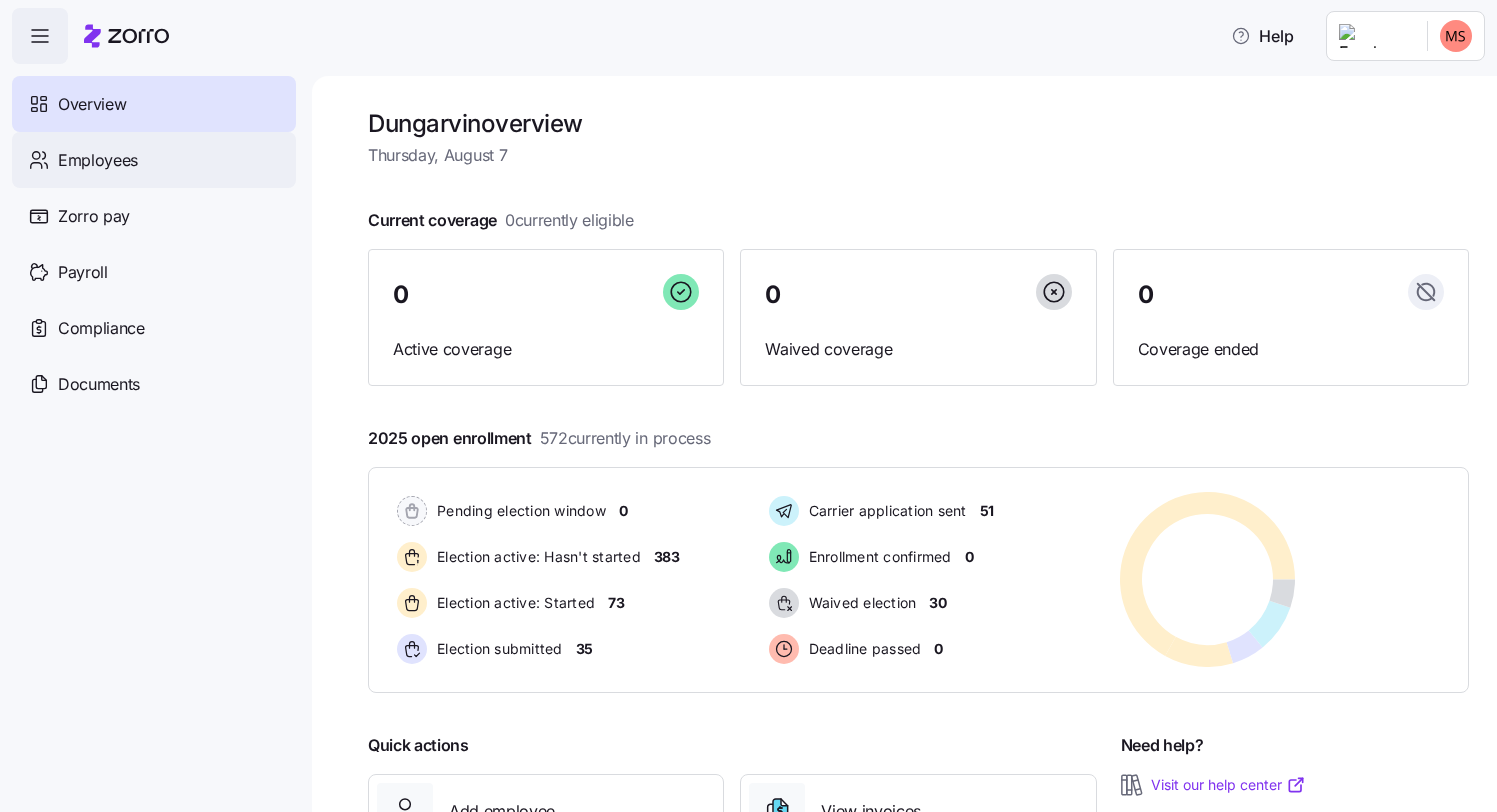 click on "Employees" at bounding box center (98, 160) 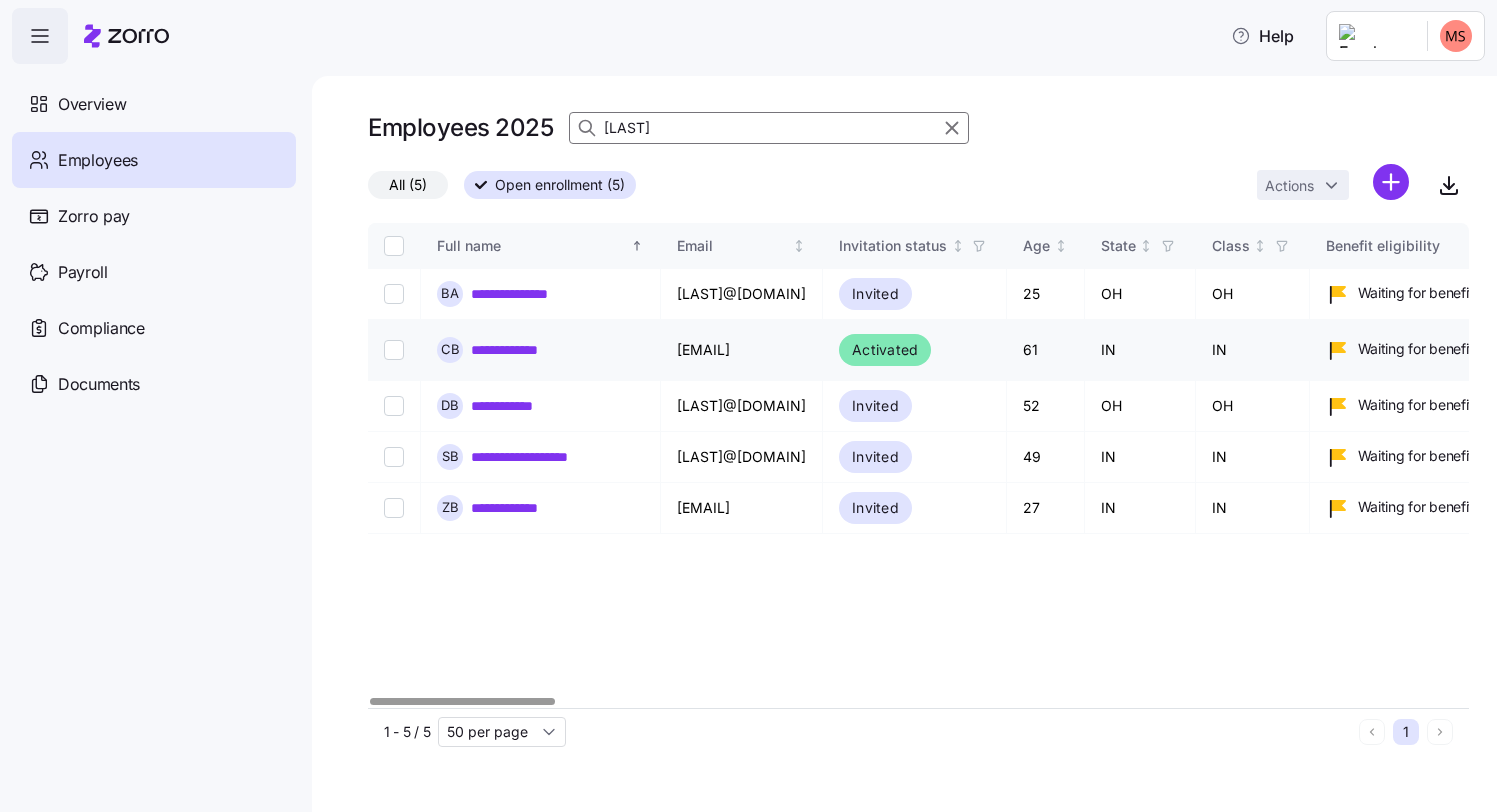 click on "**********" at bounding box center [519, 350] 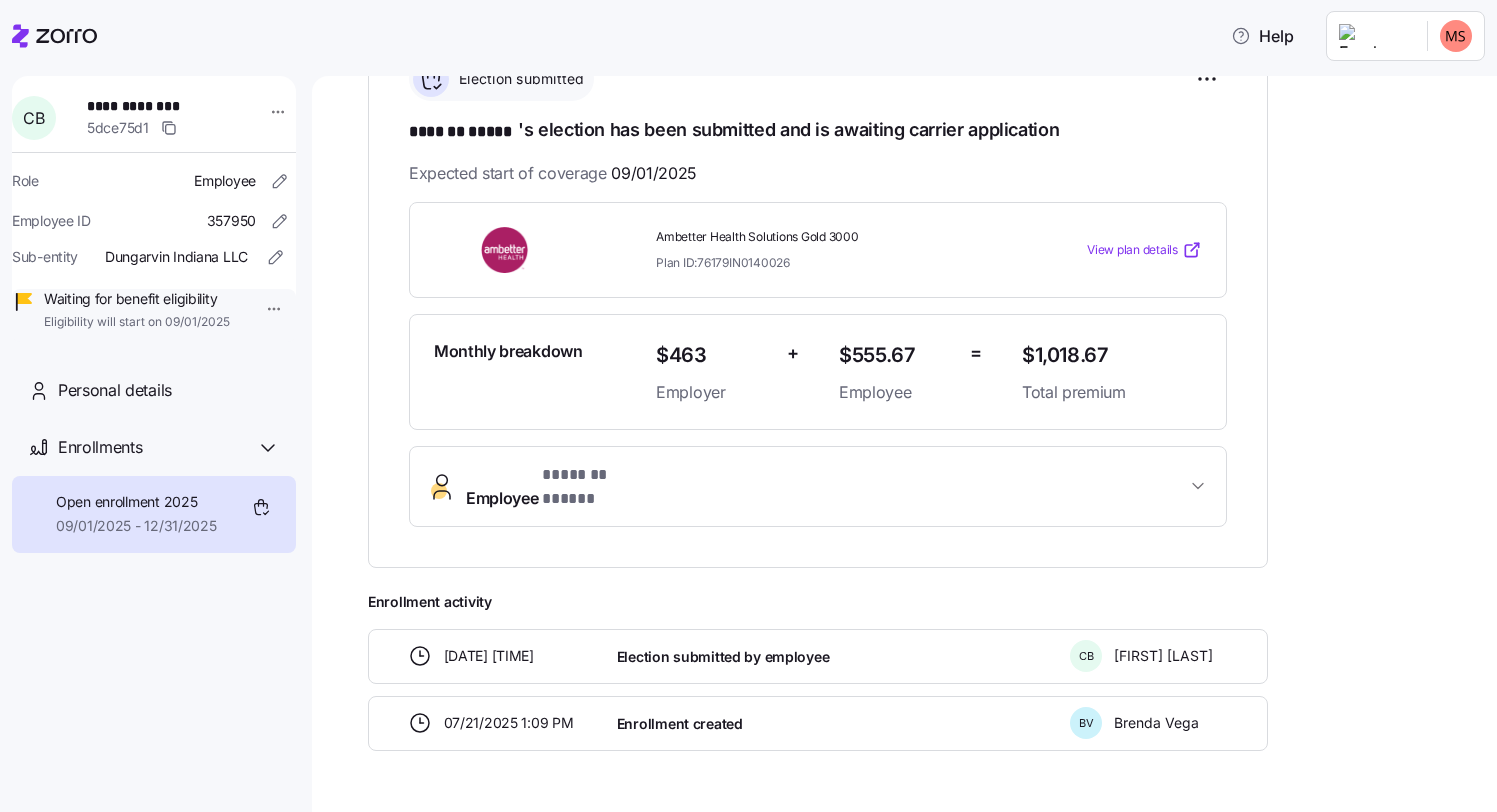 scroll, scrollTop: 0, scrollLeft: 0, axis: both 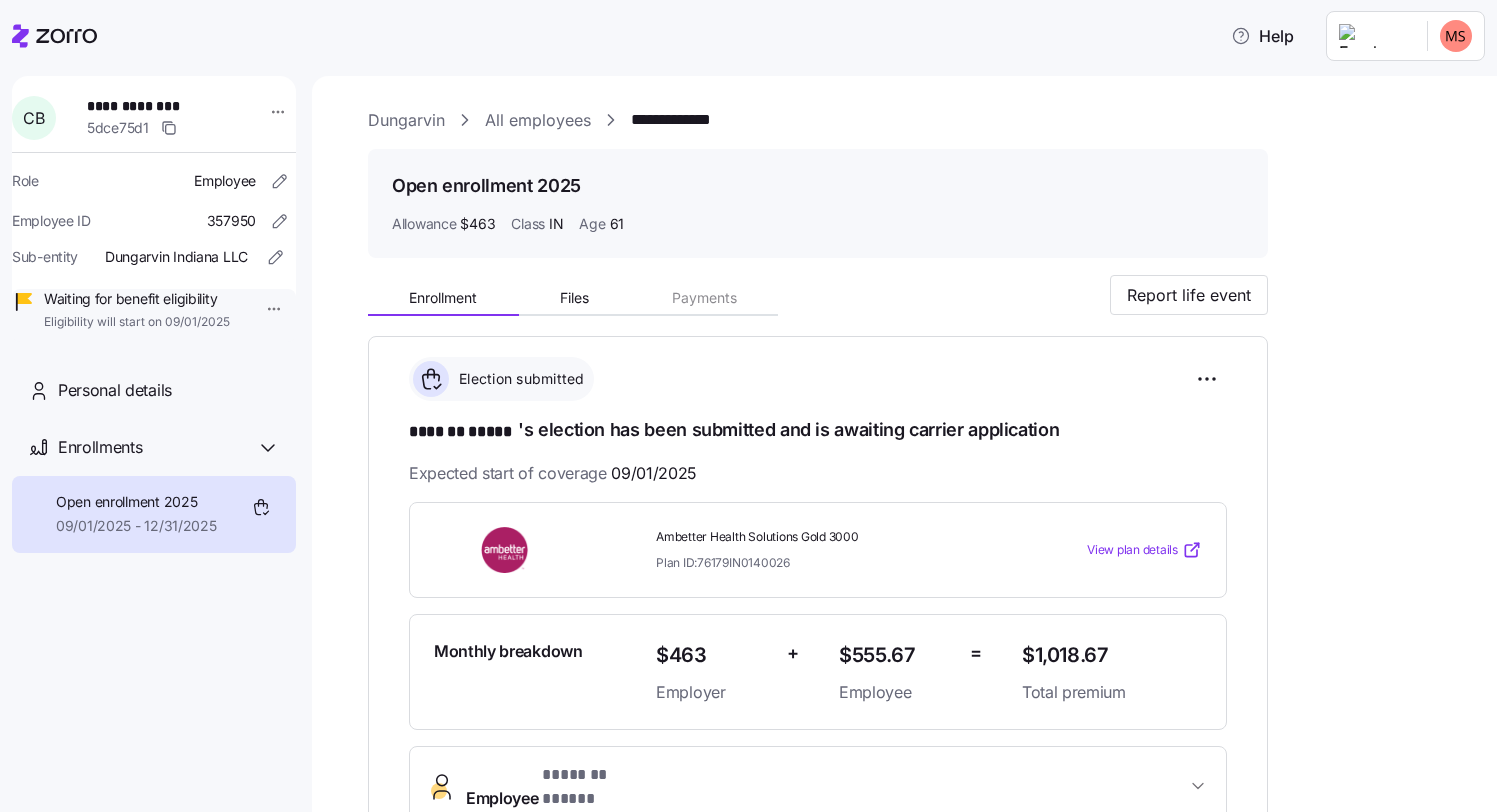 drag, startPoint x: 538, startPoint y: 115, endPoint x: 481, endPoint y: 131, distance: 59.20304 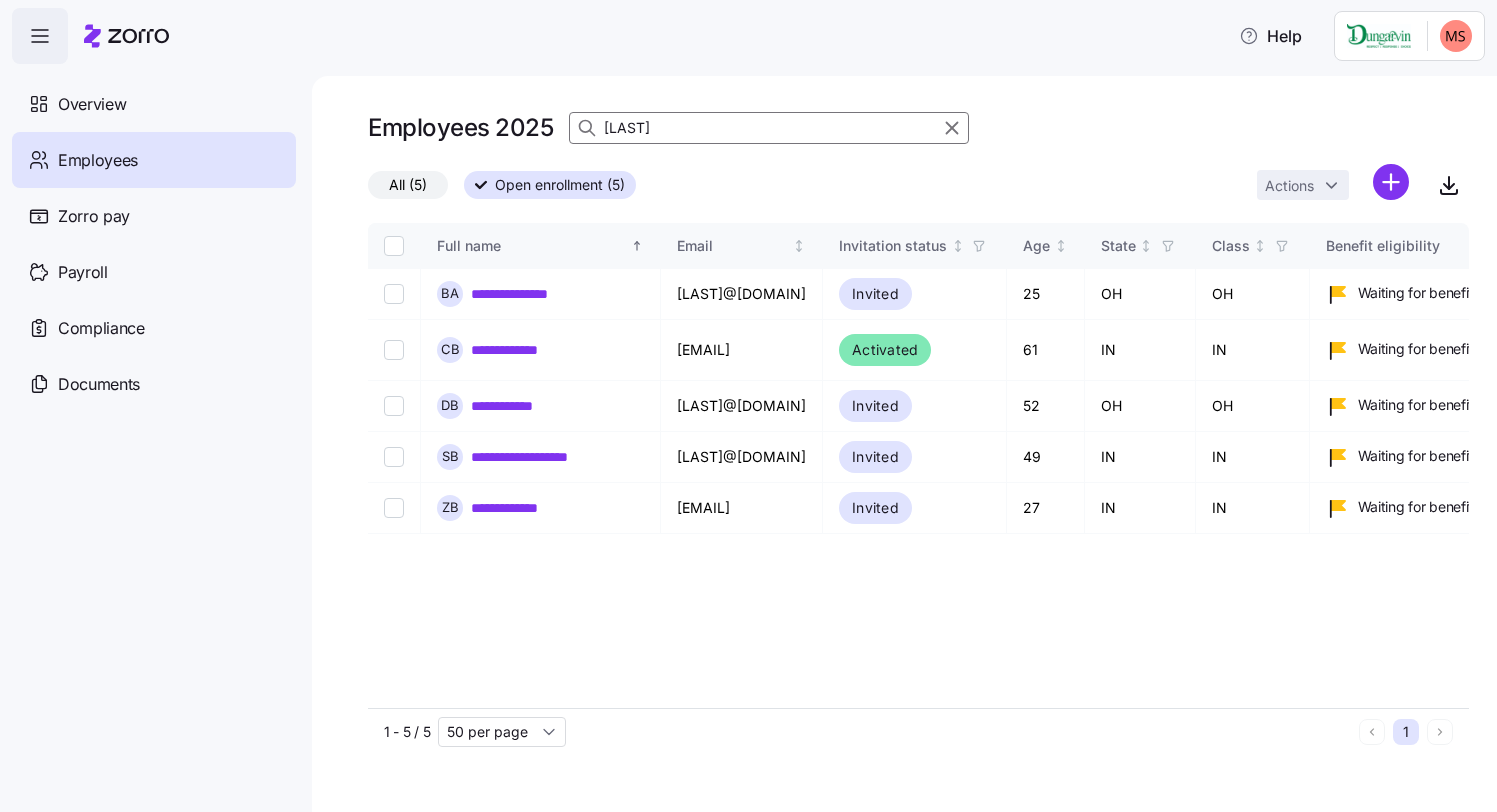 drag, startPoint x: 688, startPoint y: 128, endPoint x: 517, endPoint y: 126, distance: 171.01169 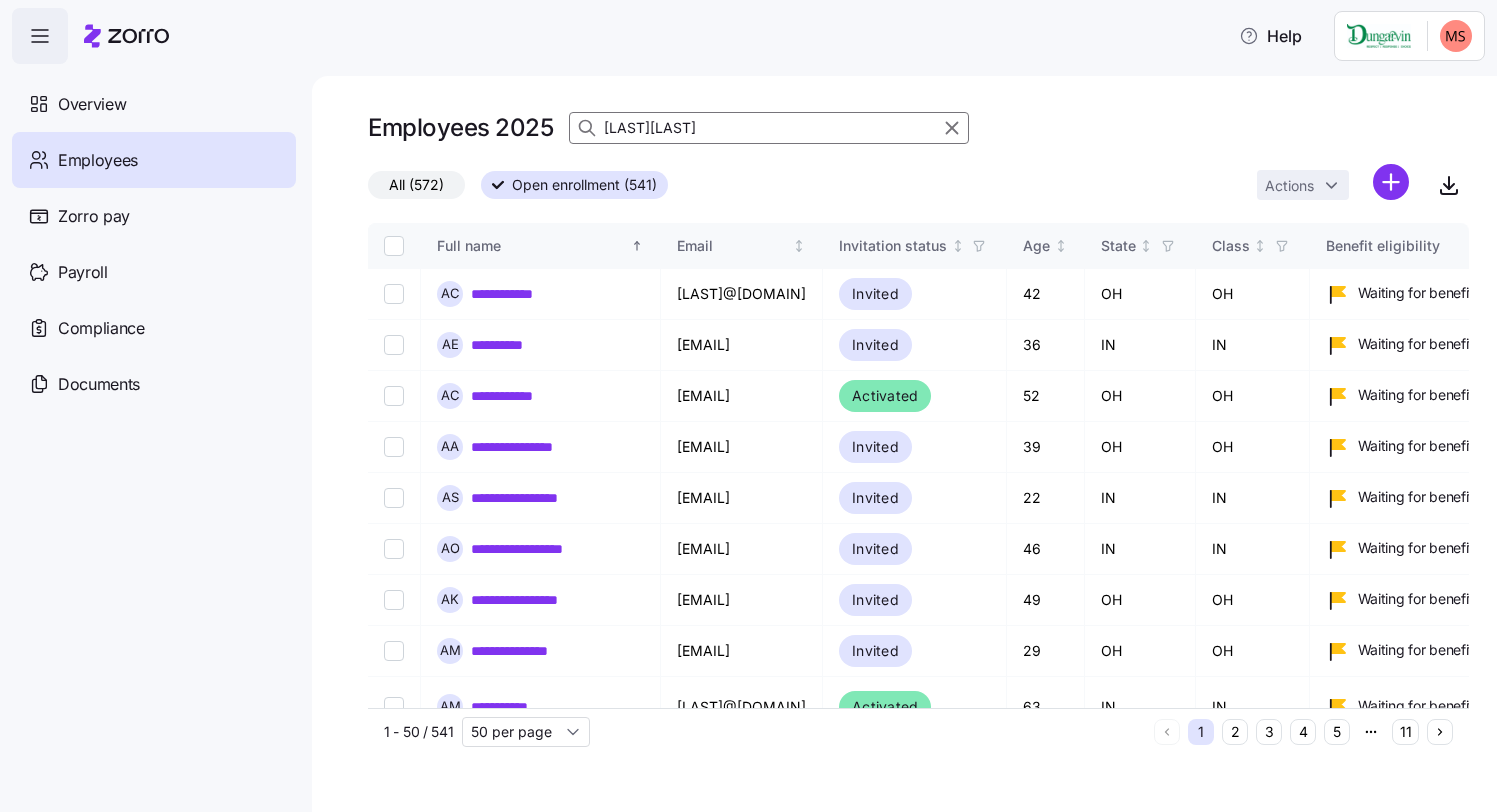 click on "[LAST][LAST]" at bounding box center (769, 128) 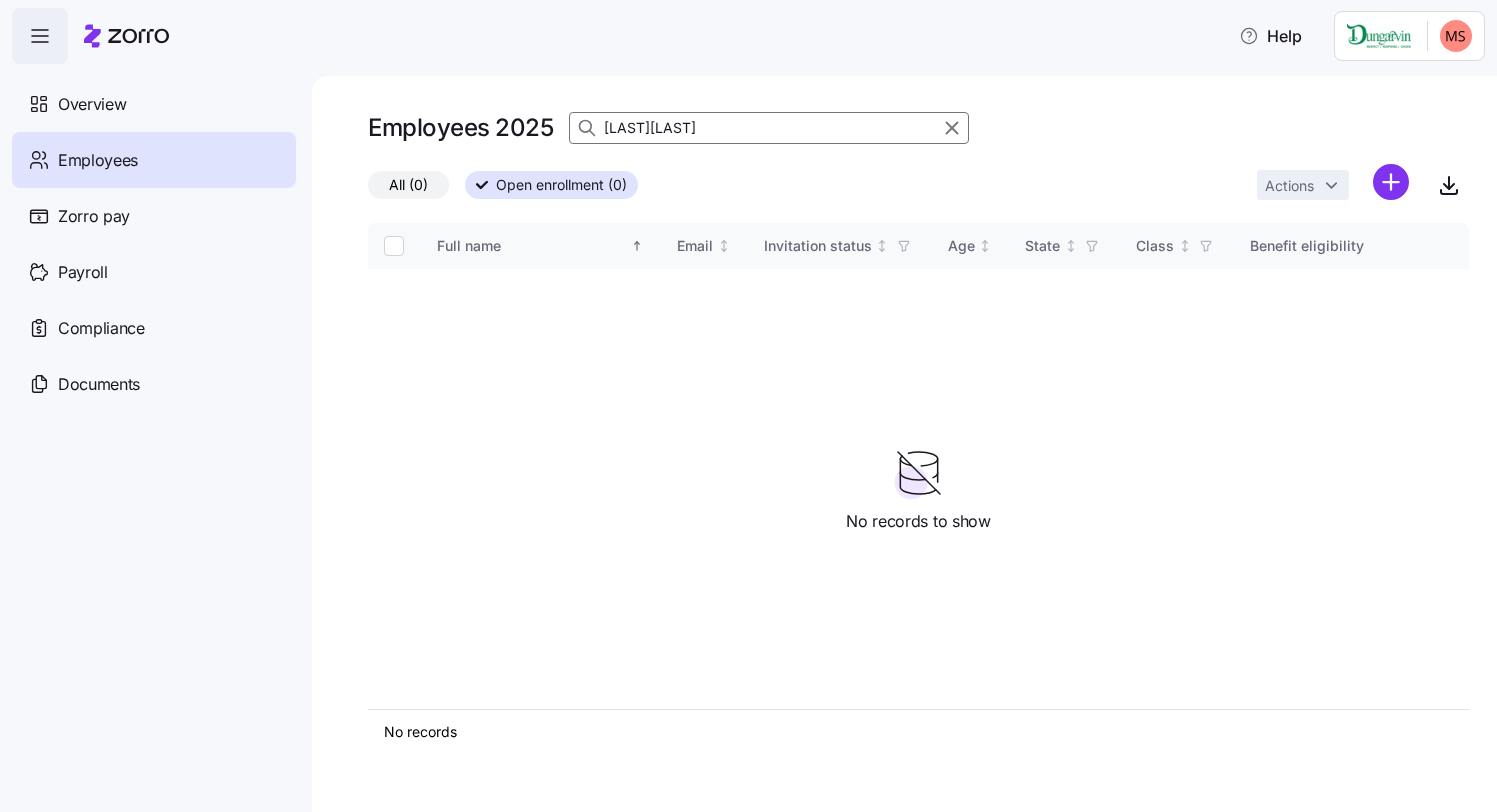 click on "[LAST][LAST]" at bounding box center [769, 128] 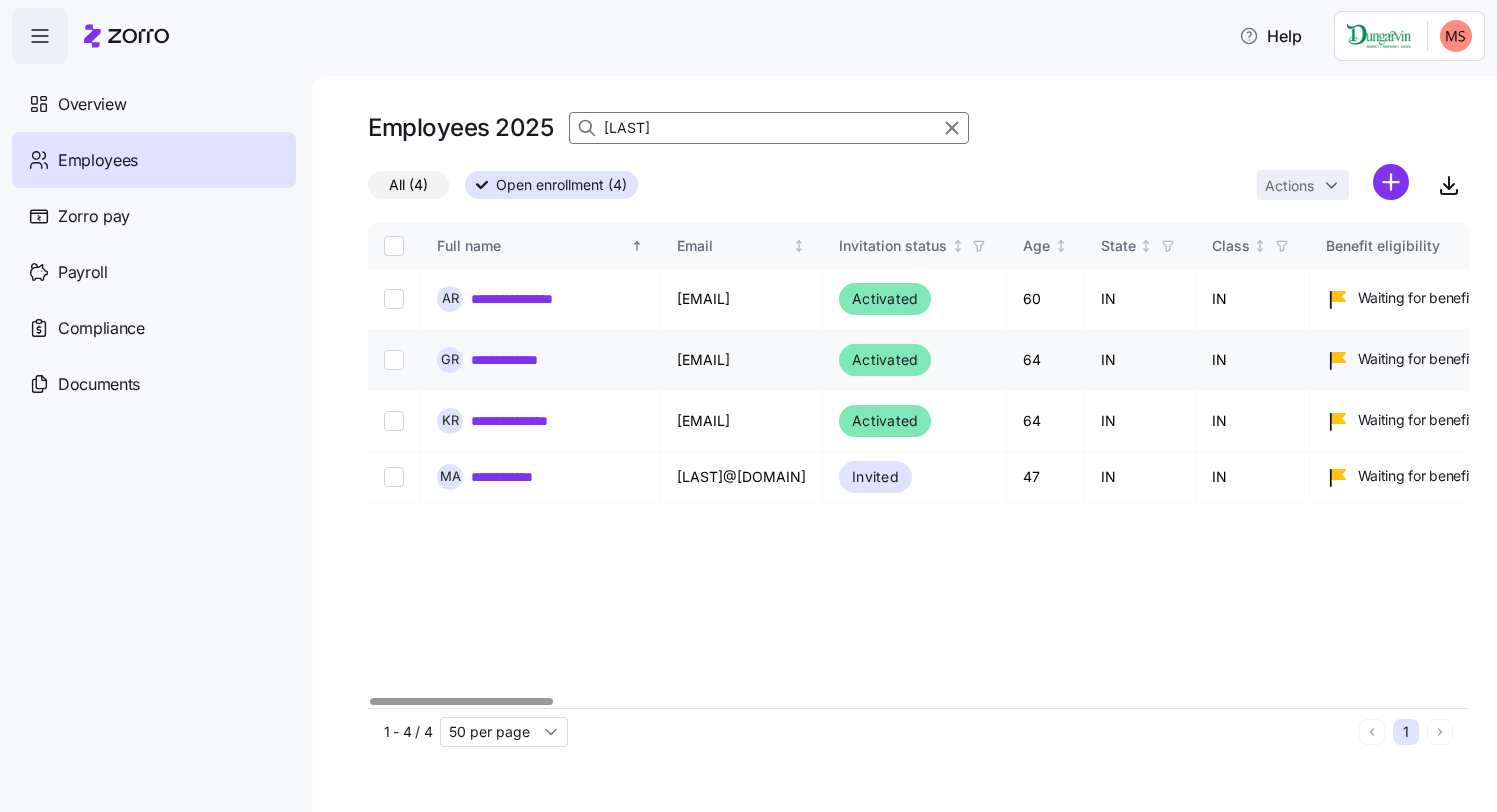 type on "[LAST]" 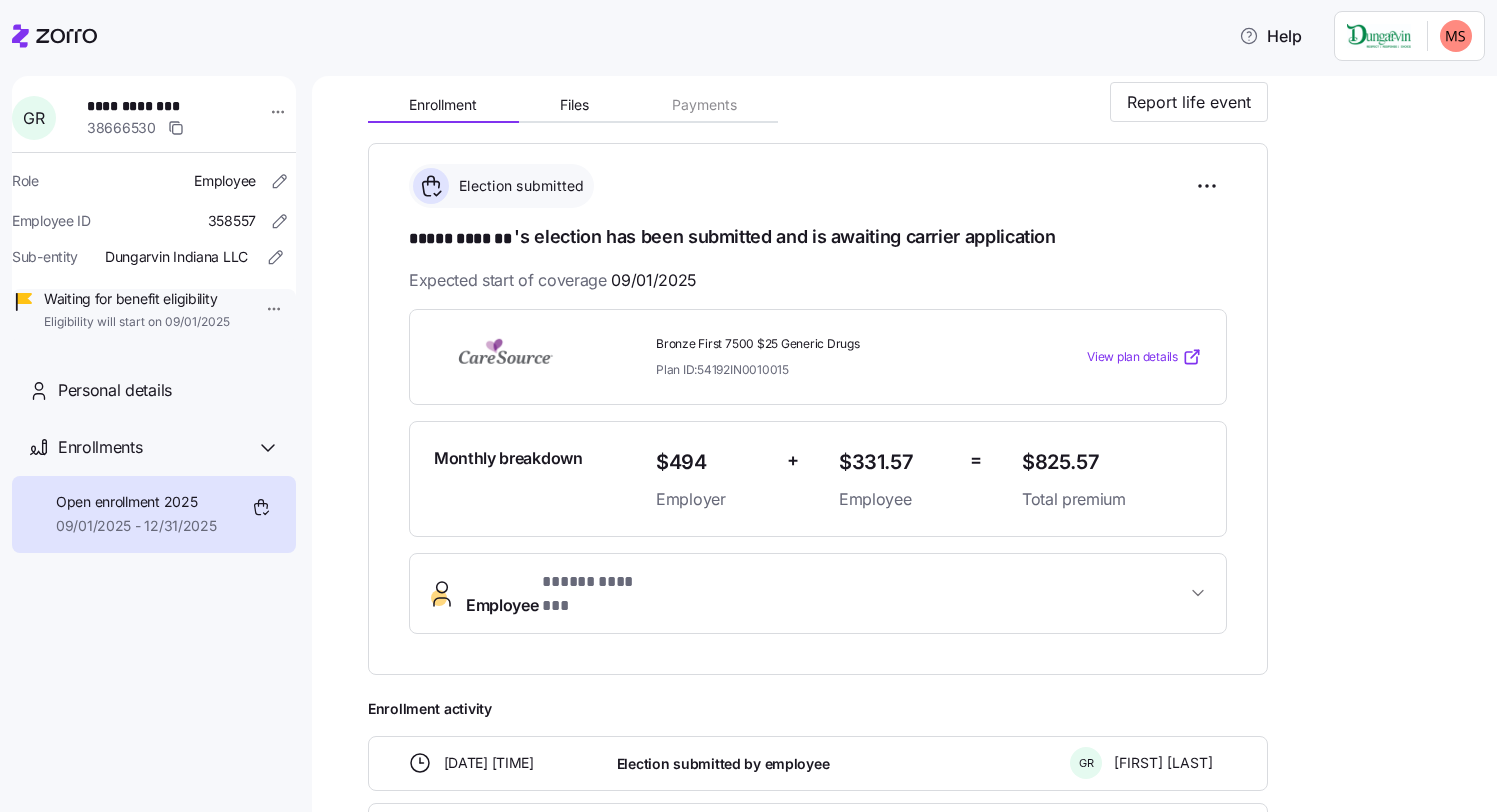 scroll, scrollTop: 200, scrollLeft: 0, axis: vertical 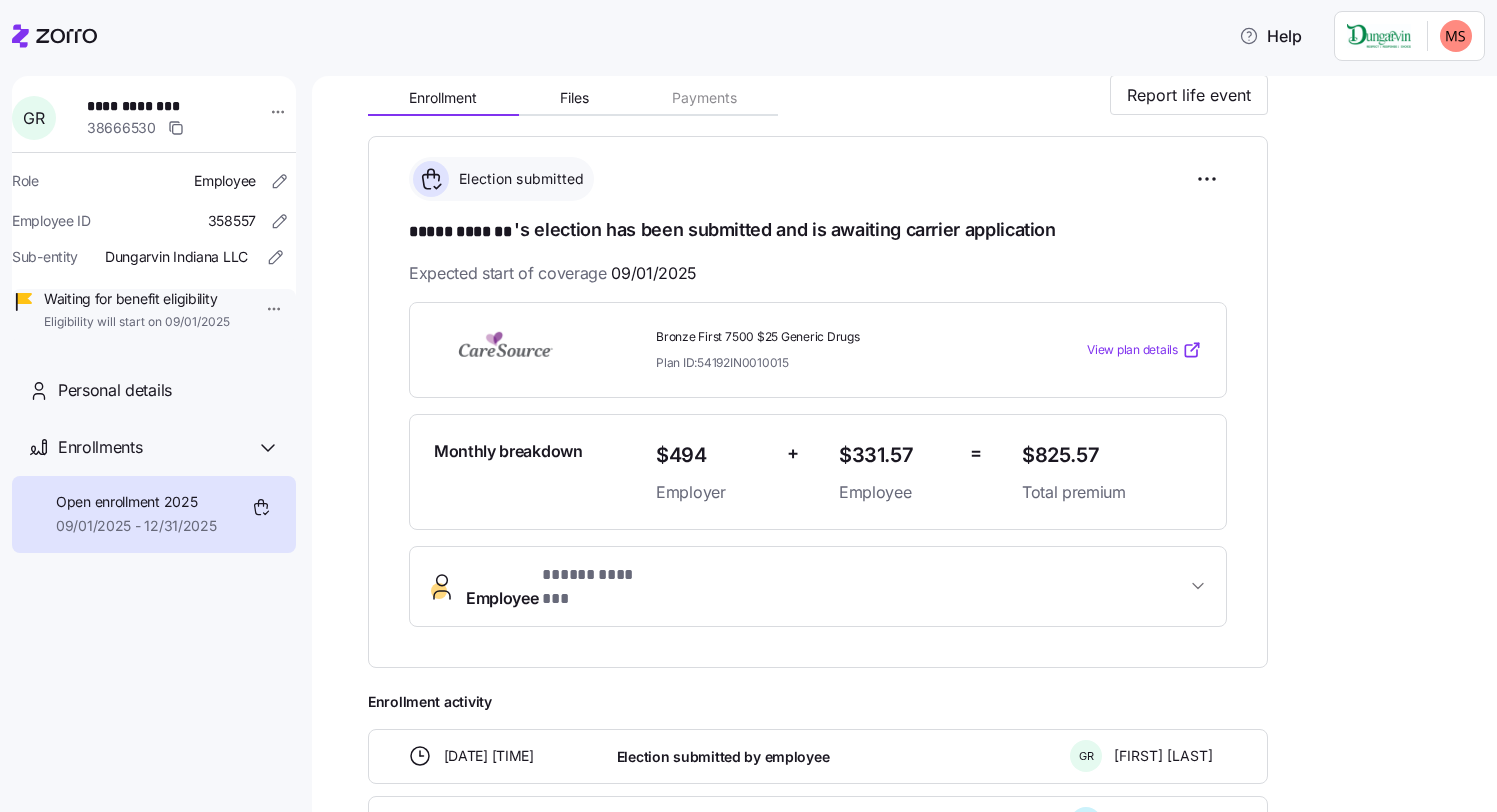 click on "**********" at bounding box center [918, 462] 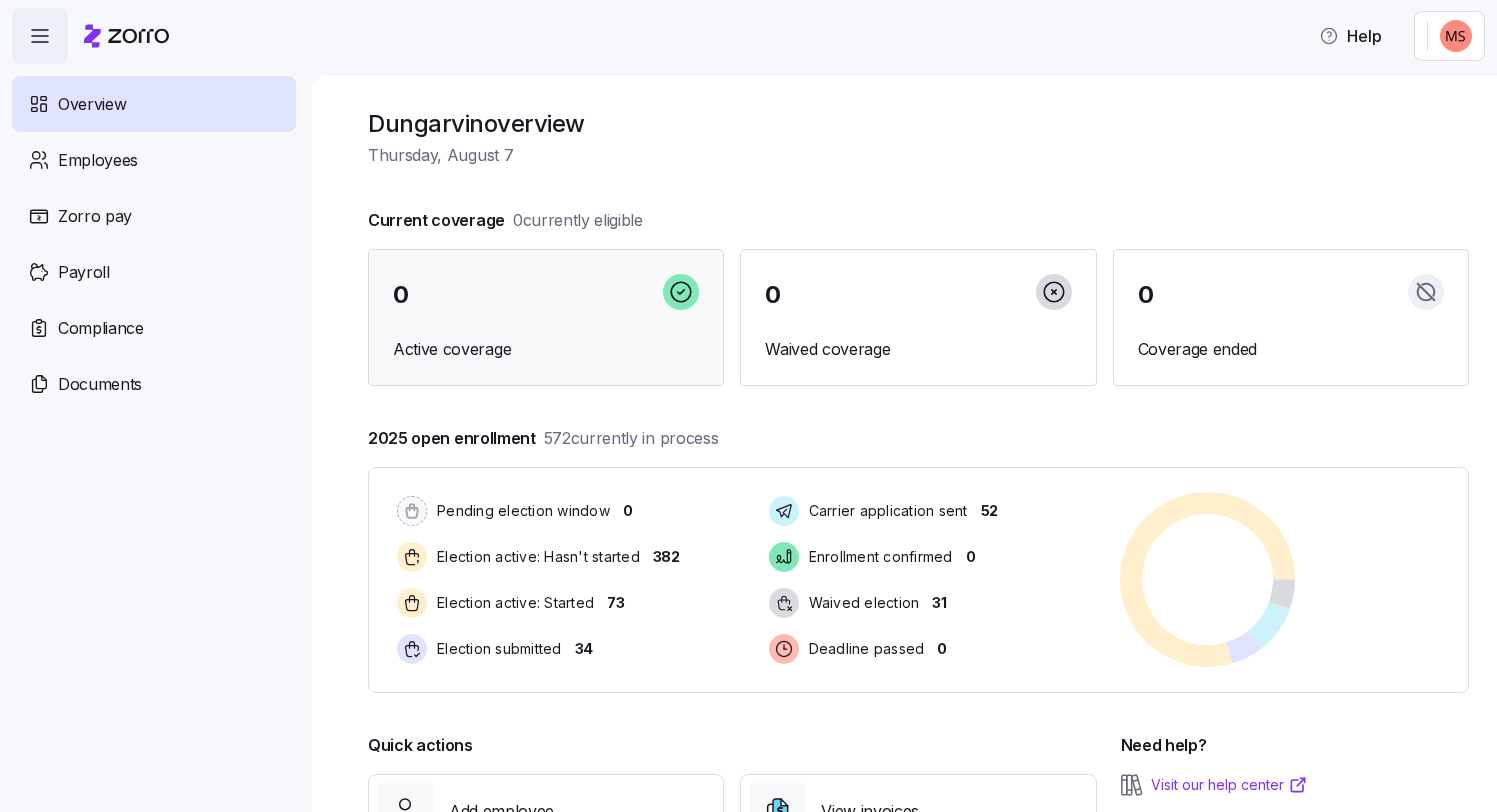 scroll, scrollTop: 0, scrollLeft: 0, axis: both 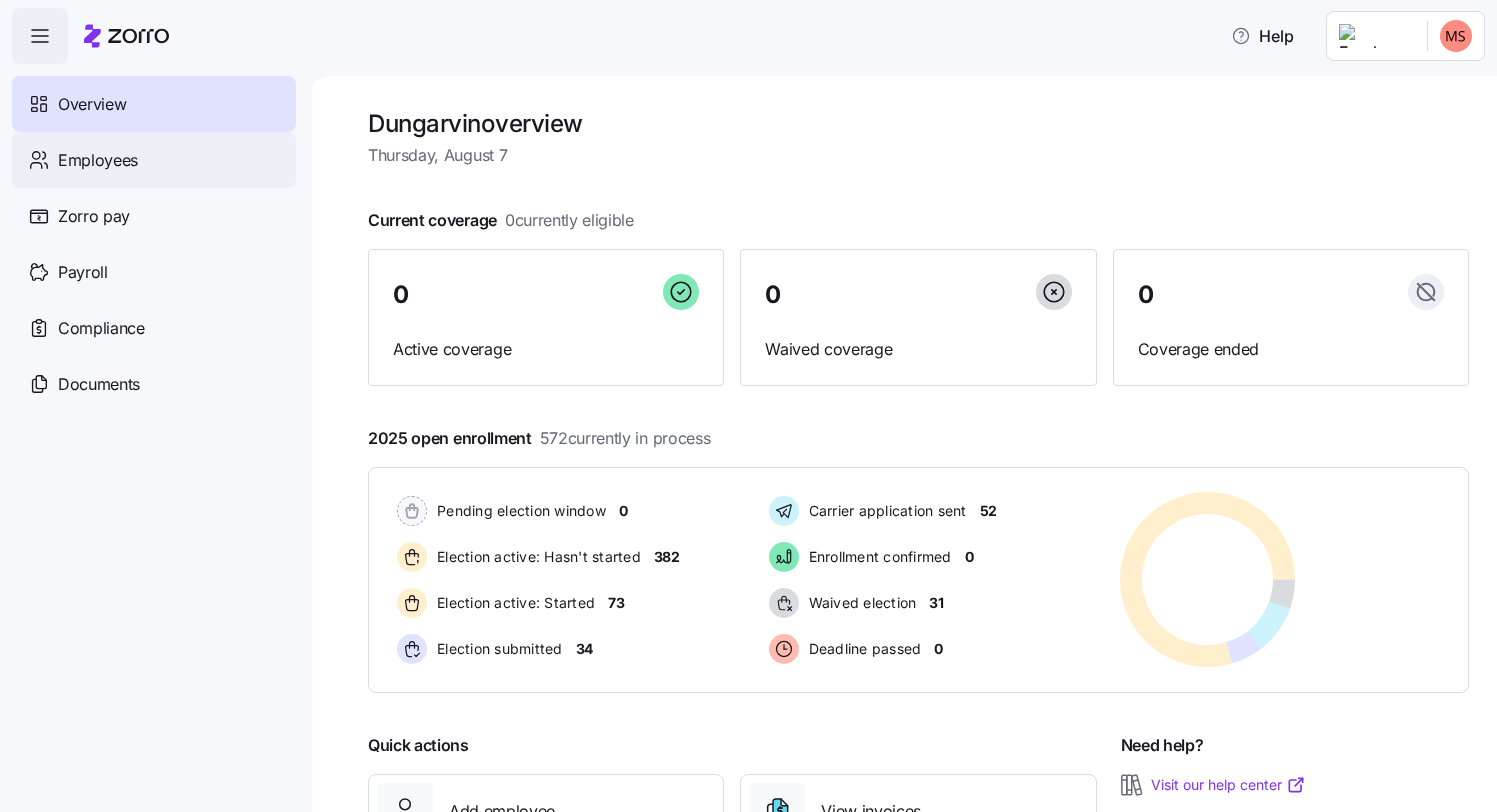 click on "Employees" at bounding box center (98, 160) 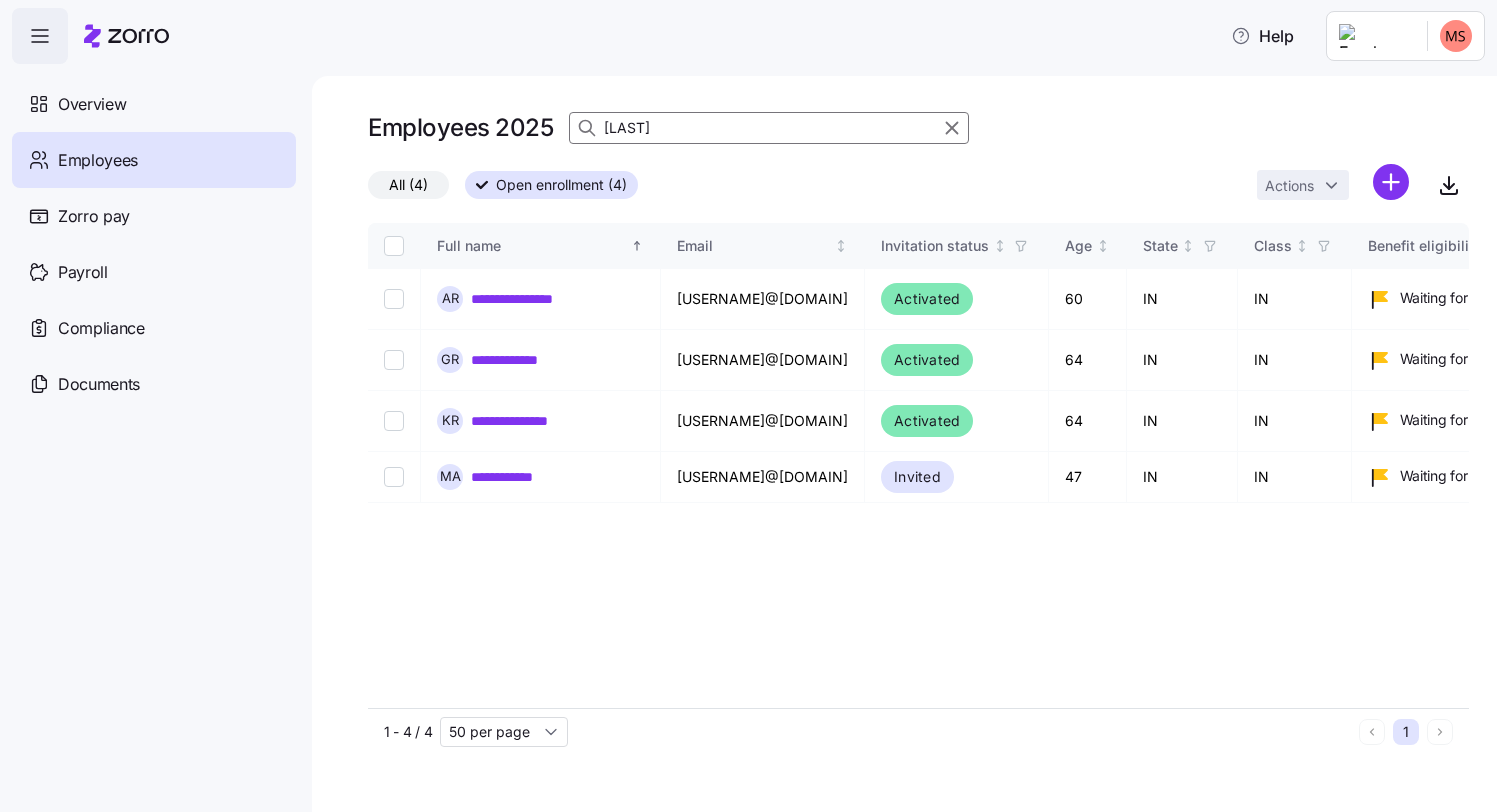 drag, startPoint x: 668, startPoint y: 130, endPoint x: 558, endPoint y: 137, distance: 110.2225 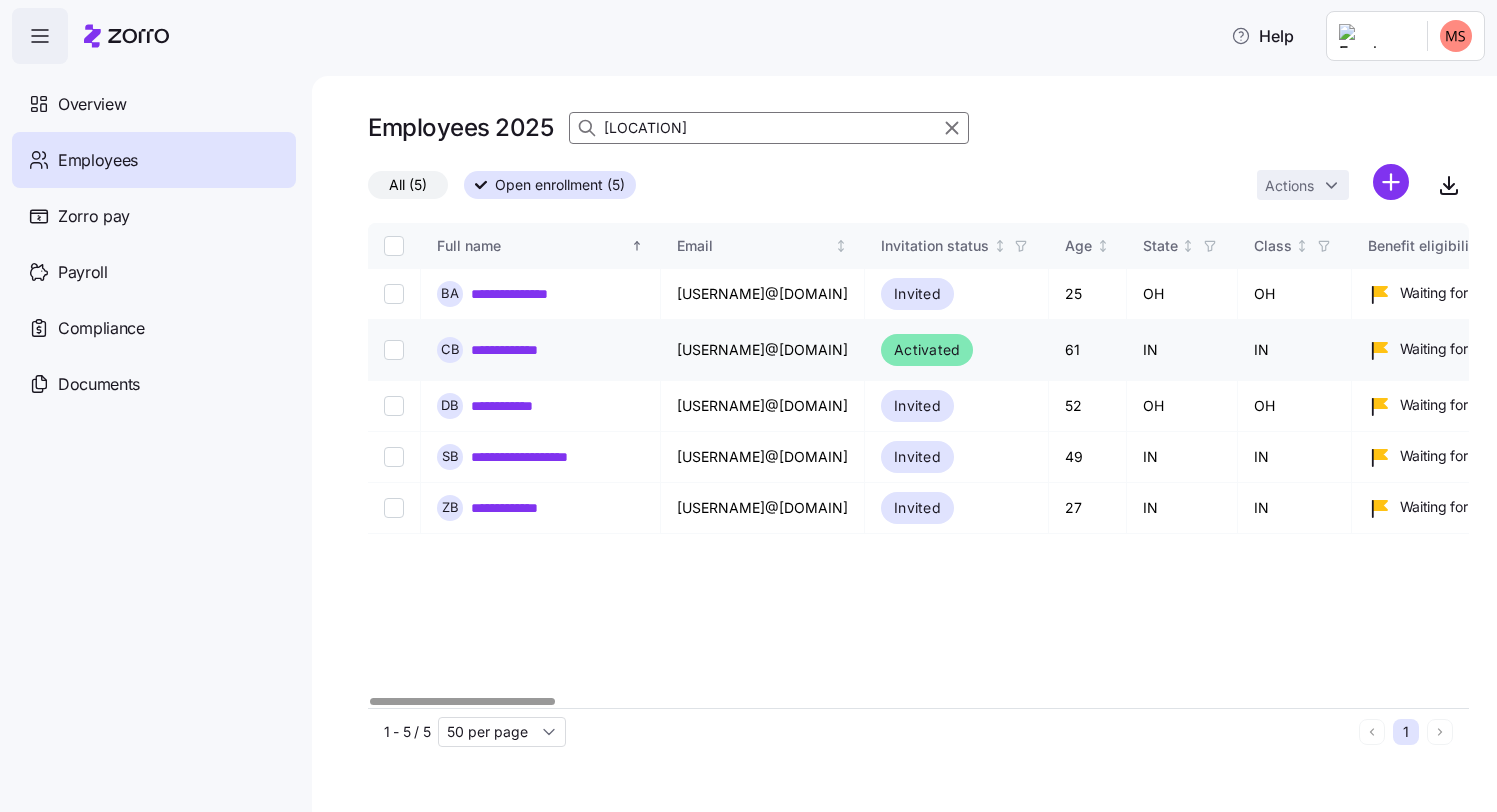 type on "[LAST]" 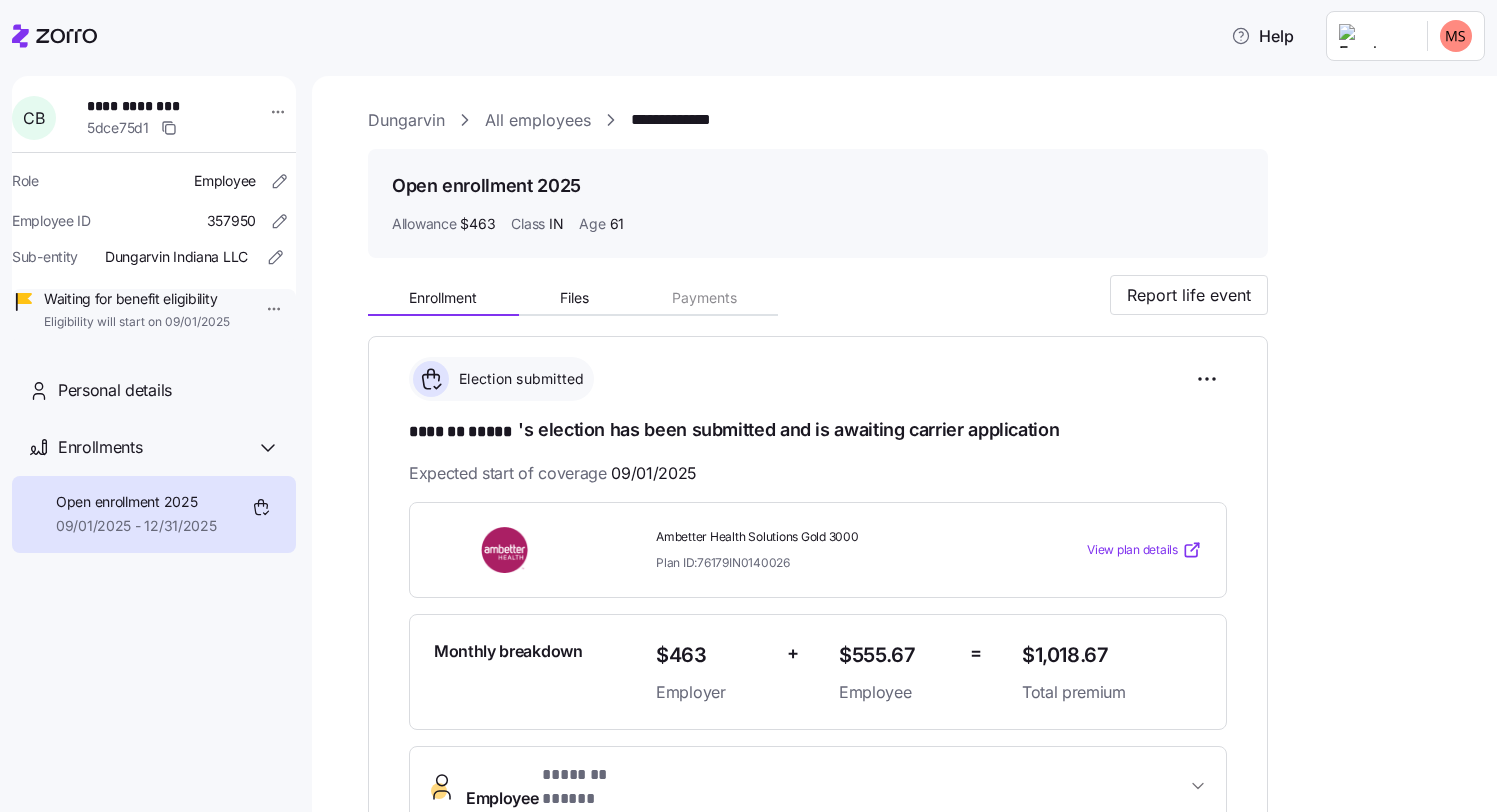 scroll, scrollTop: 200, scrollLeft: 0, axis: vertical 